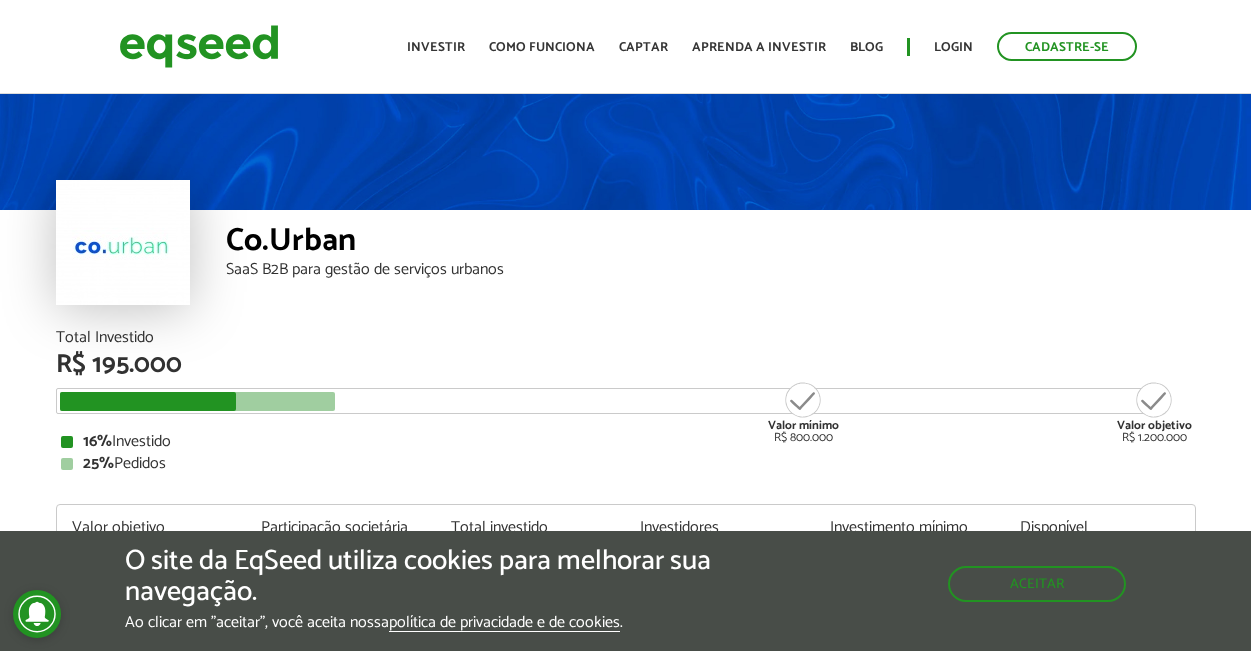 scroll, scrollTop: 0, scrollLeft: 0, axis: both 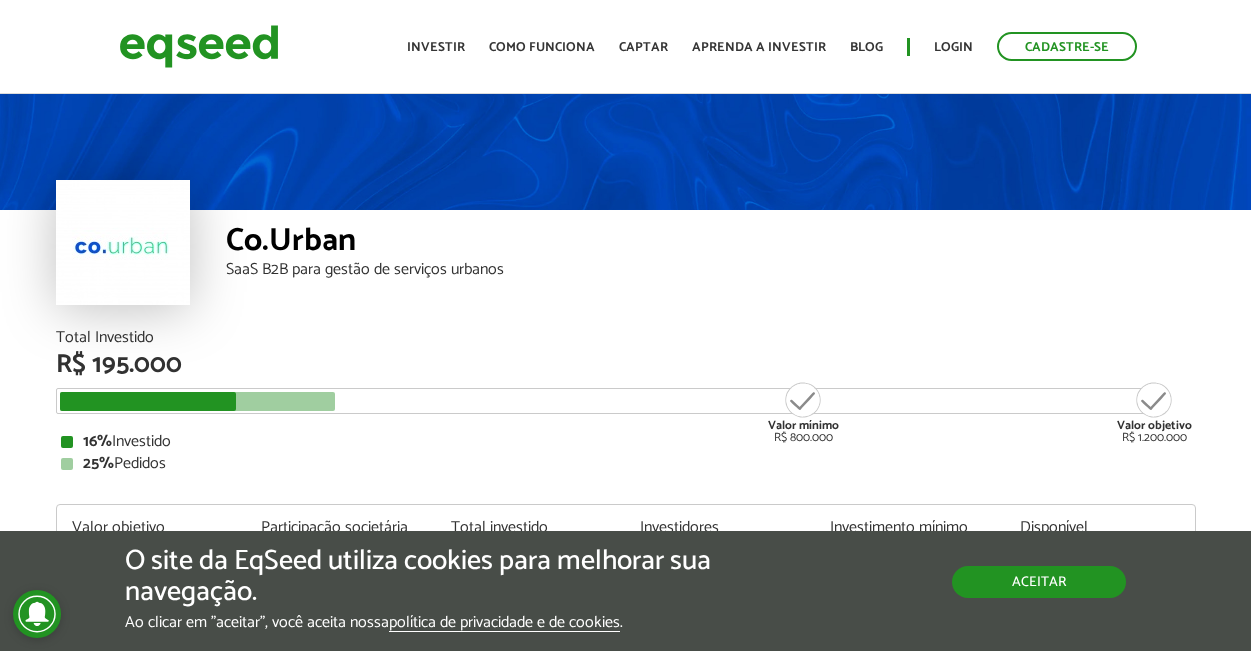 click on "Aceitar" at bounding box center (1039, 582) 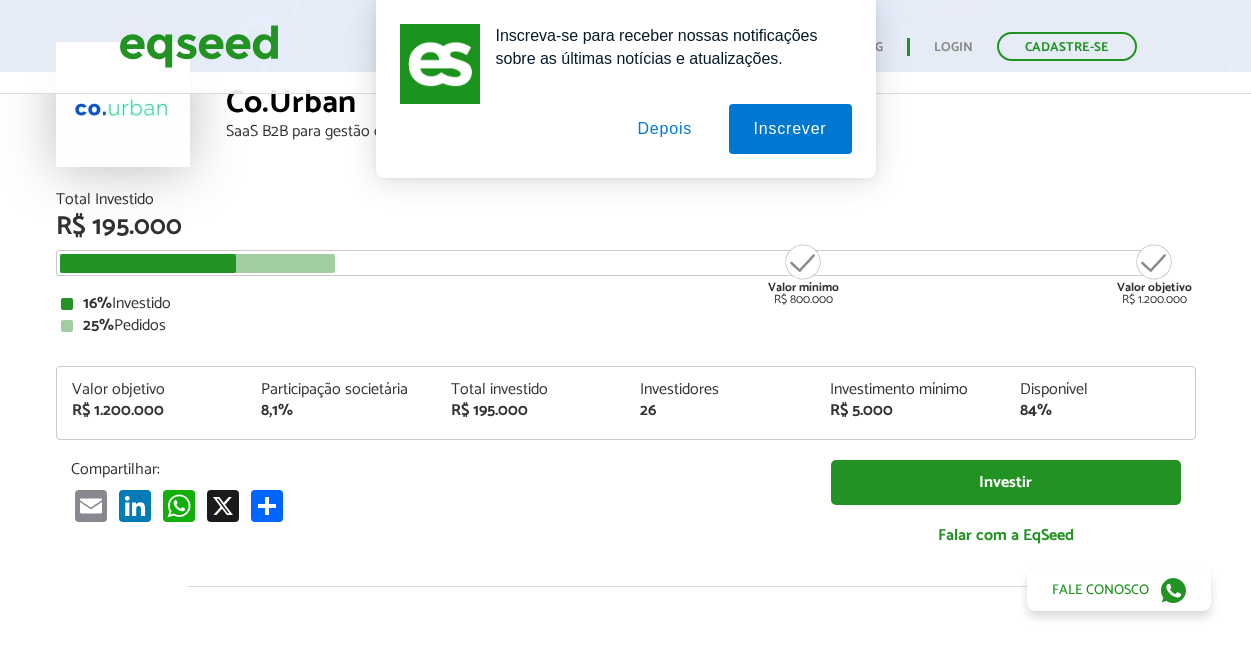 scroll, scrollTop: 0, scrollLeft: 0, axis: both 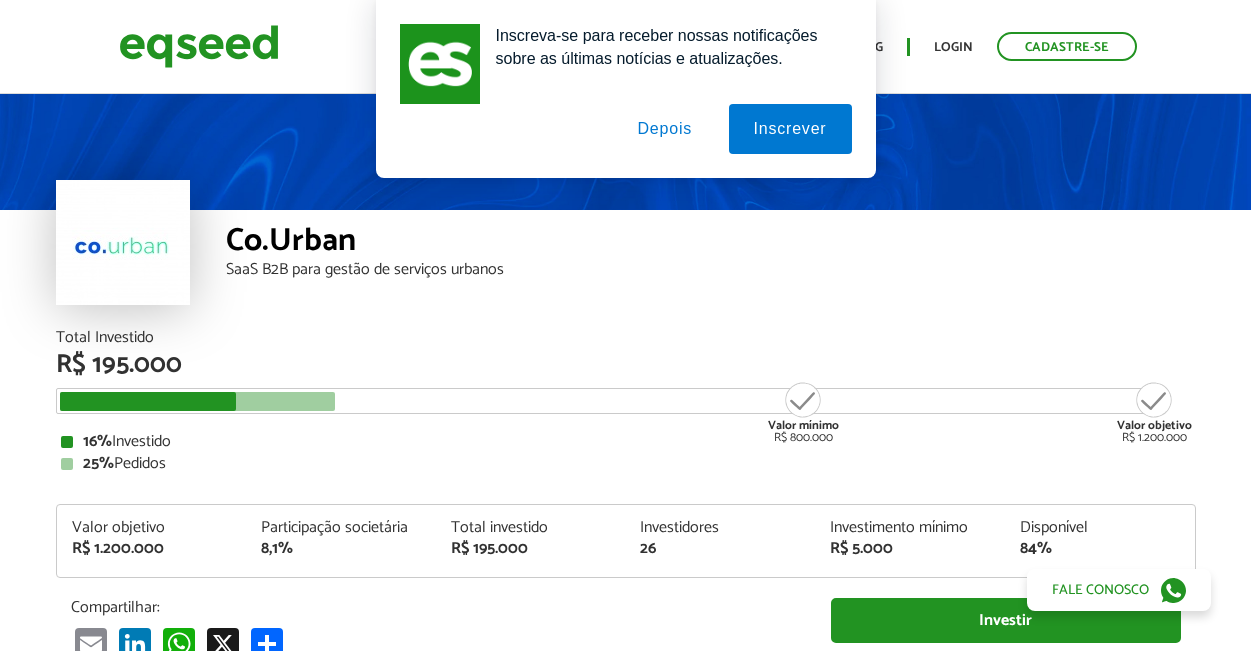 click on "Depois" at bounding box center [664, 129] 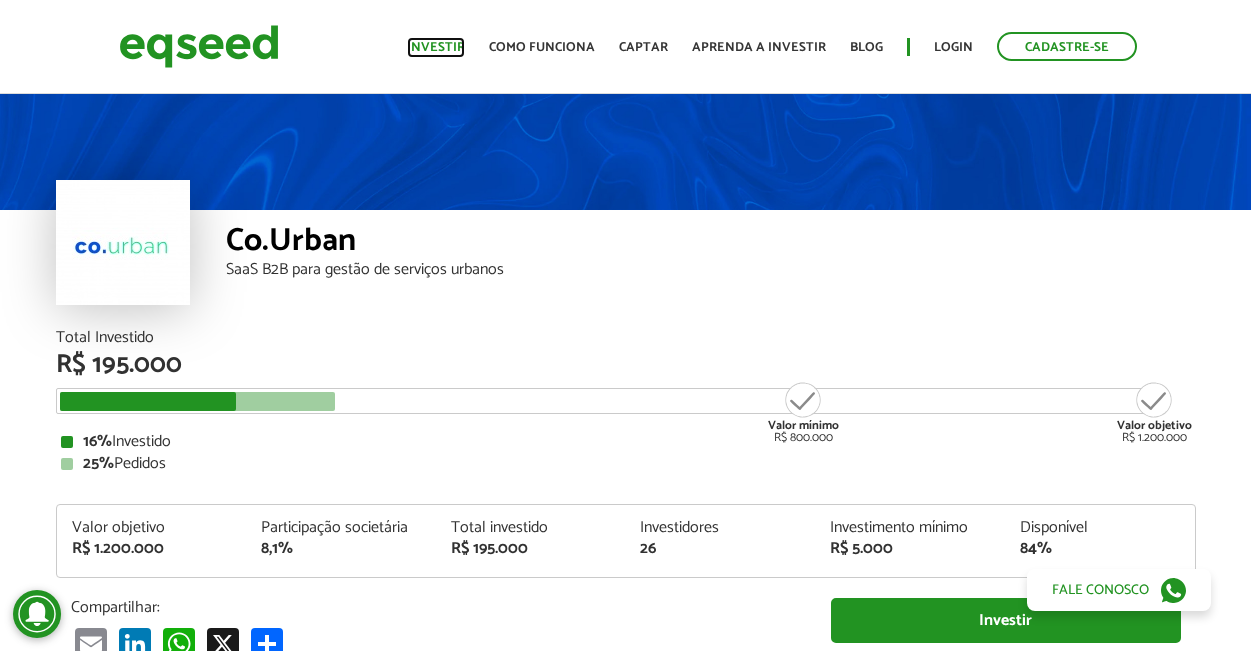 click on "Investir" at bounding box center (436, 47) 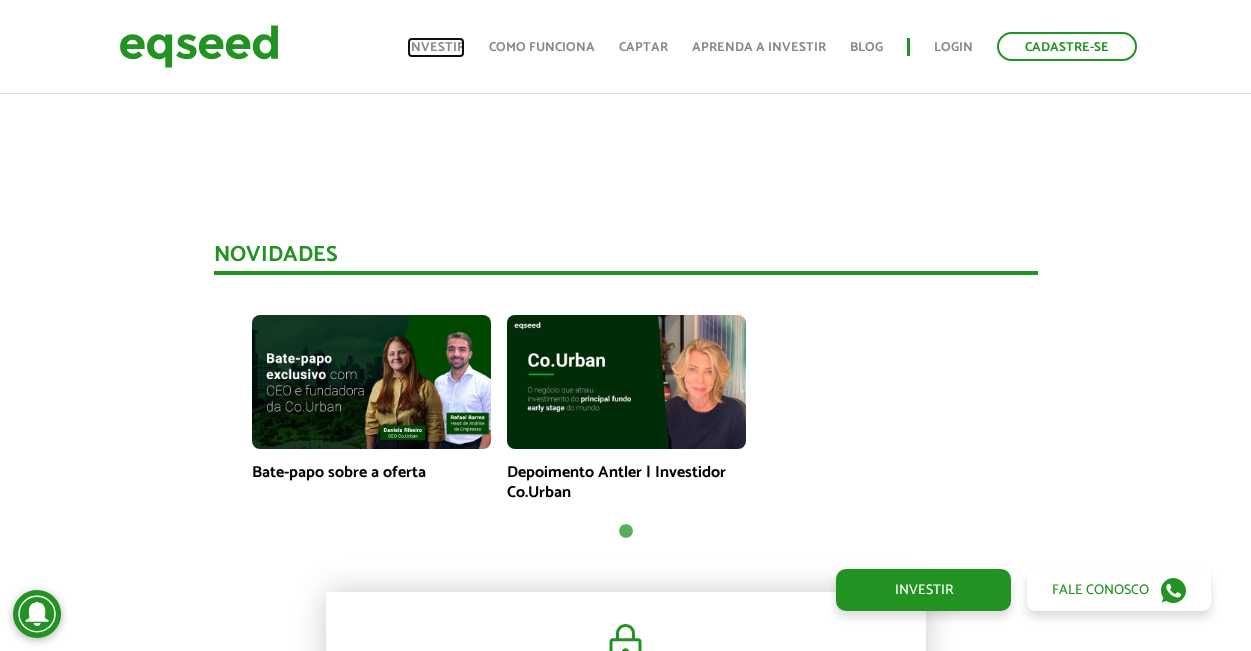 scroll, scrollTop: 1380, scrollLeft: 0, axis: vertical 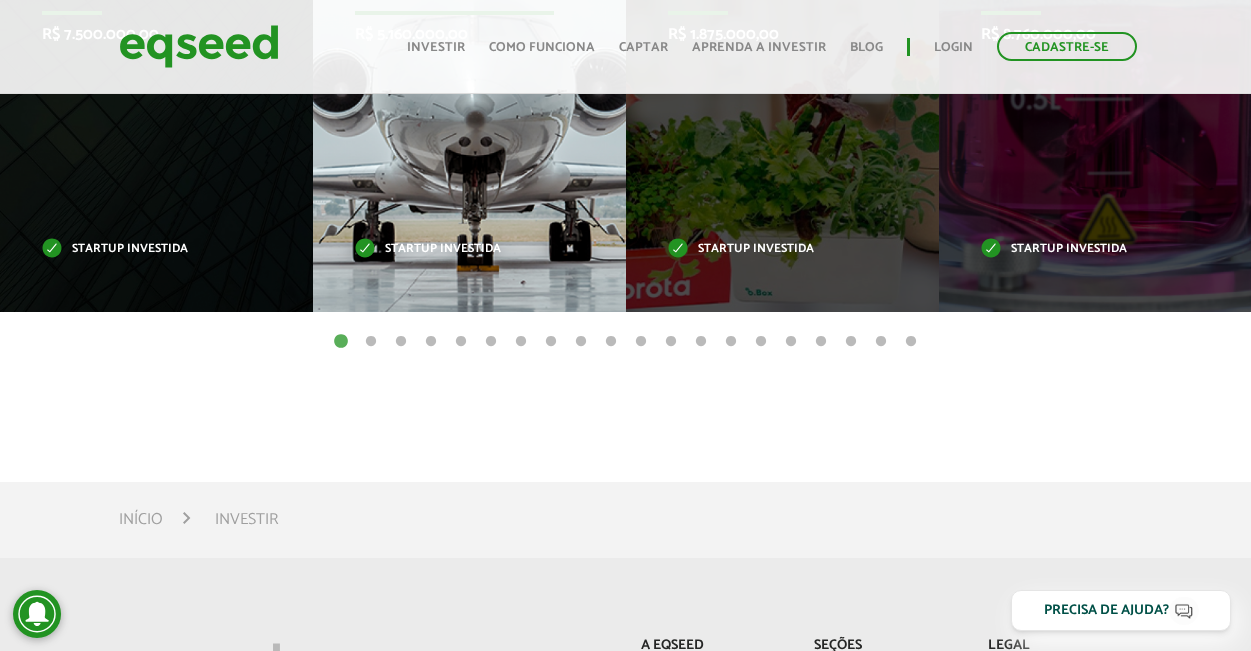 click on "Flapper
R$ 5.160.000,00
Startup investida" at bounding box center (454, 118) 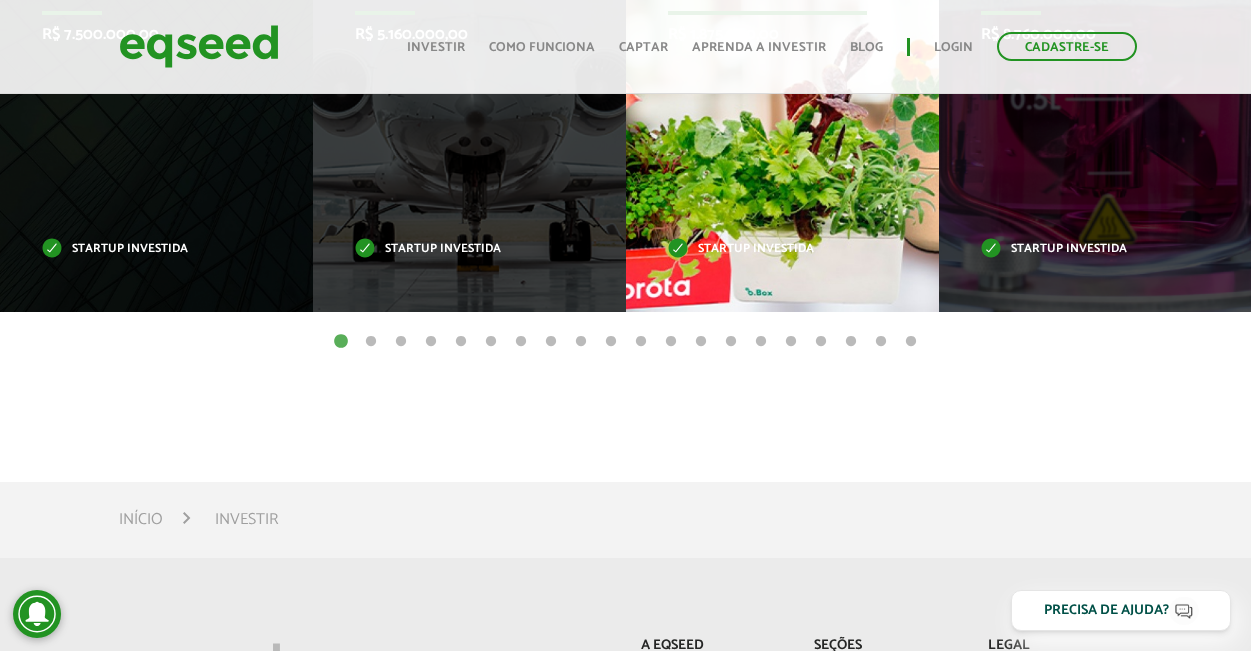 type 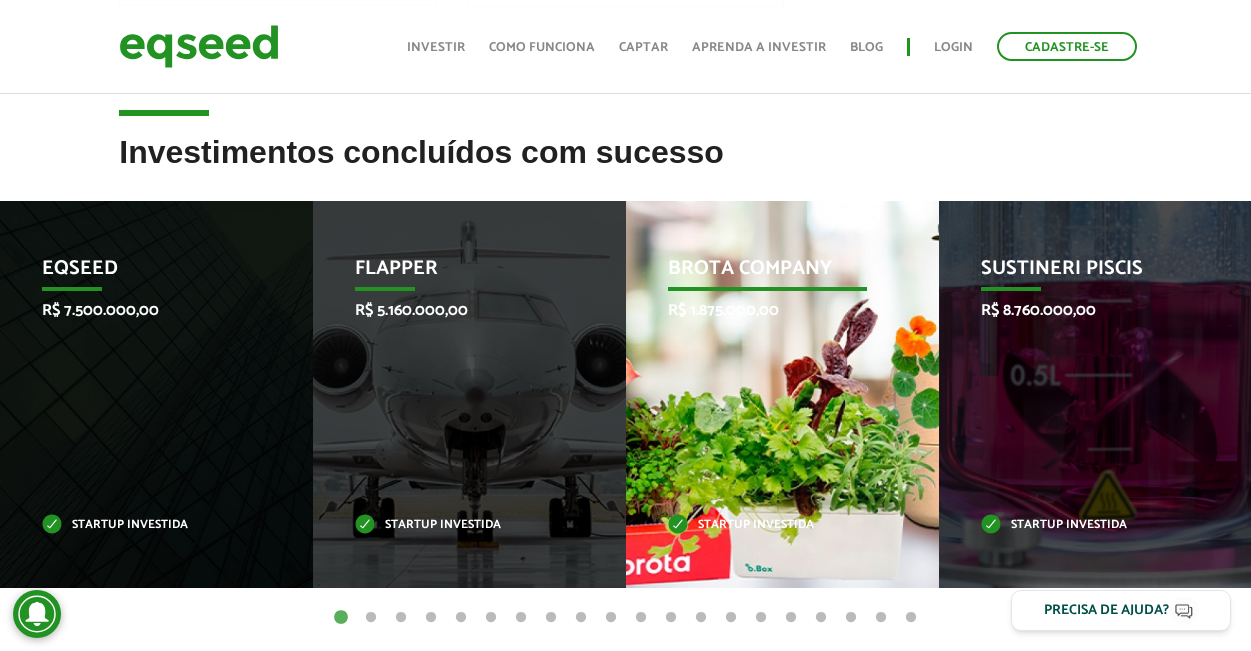 click on "Brota Company
R$ 1.875.000,00
Startup investida" at bounding box center [767, 394] 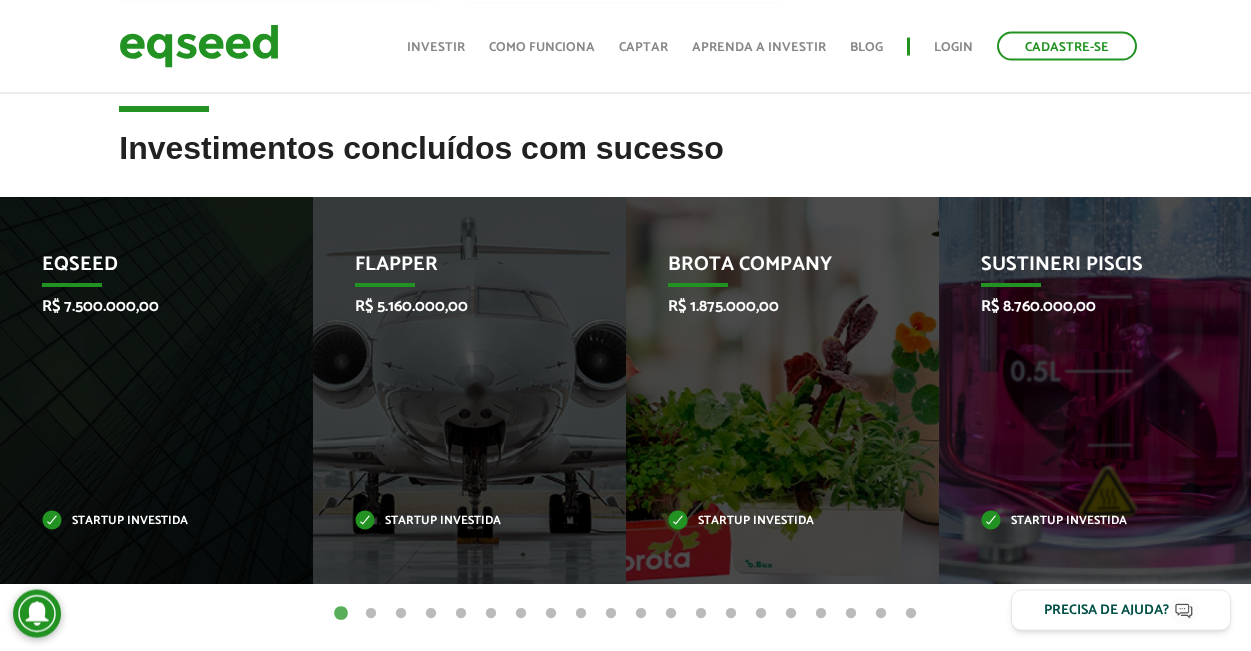 scroll, scrollTop: 901, scrollLeft: 0, axis: vertical 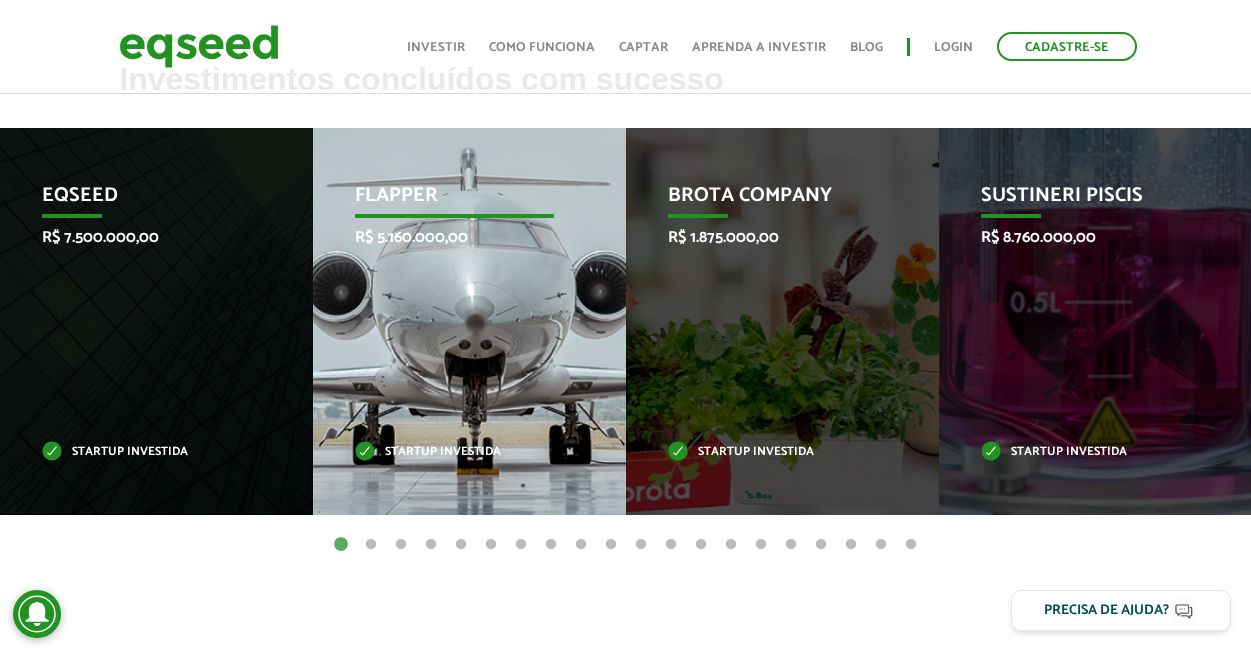 drag, startPoint x: 489, startPoint y: 221, endPoint x: 420, endPoint y: 461, distance: 249.72185 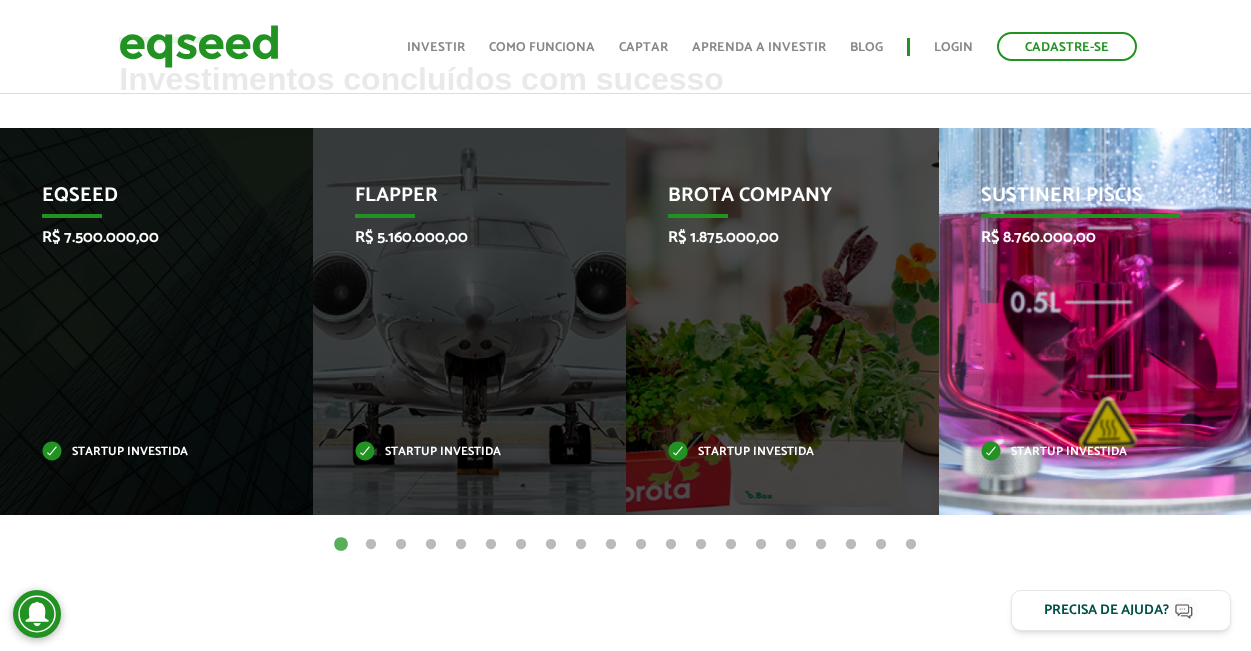 scroll, scrollTop: 1039, scrollLeft: 0, axis: vertical 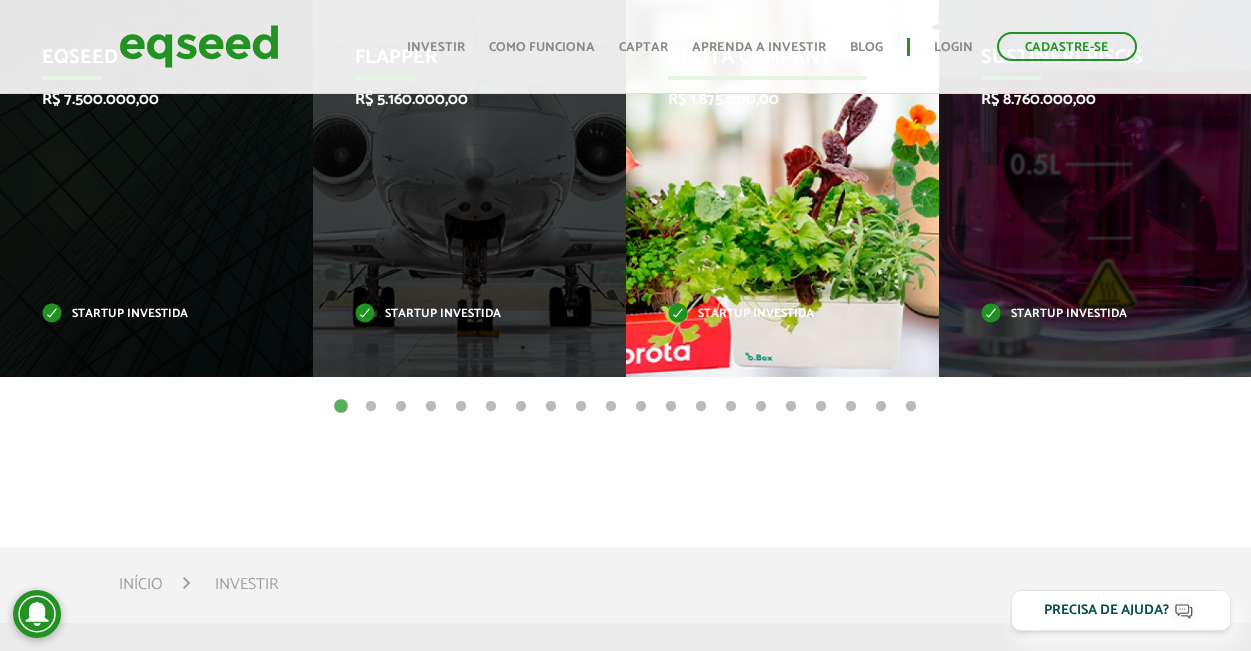 click on "Brota Company
R$ 1.875.000,00
Startup investida" at bounding box center [767, 183] 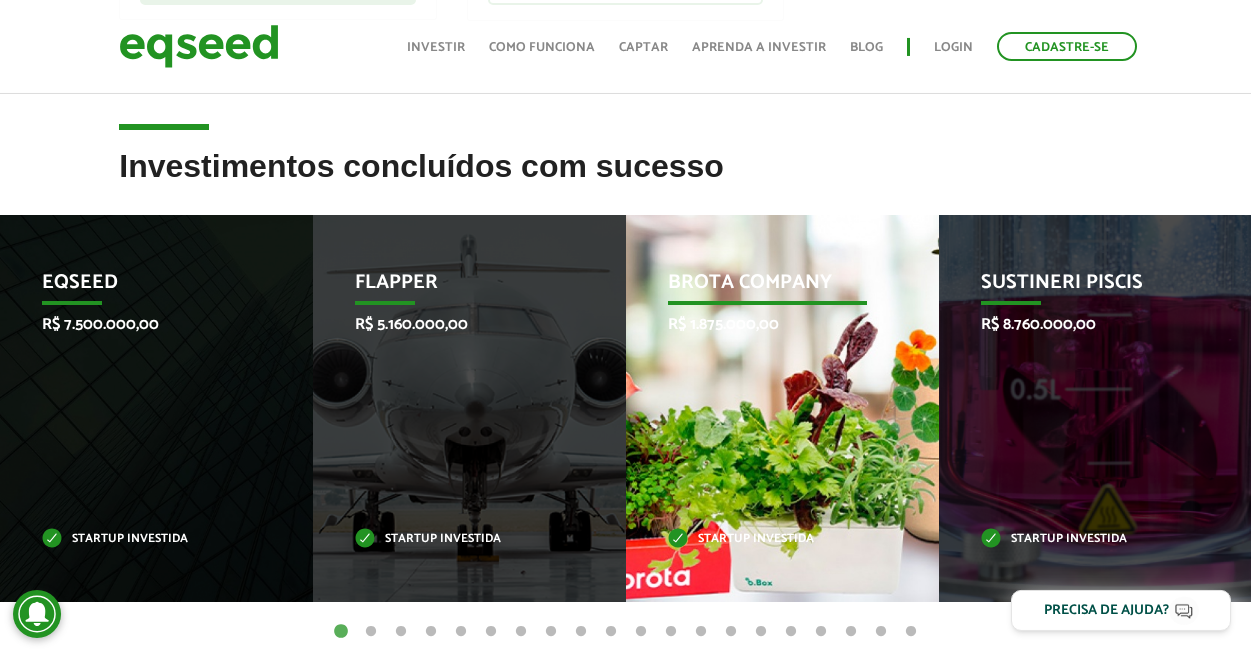 scroll, scrollTop: 763, scrollLeft: 0, axis: vertical 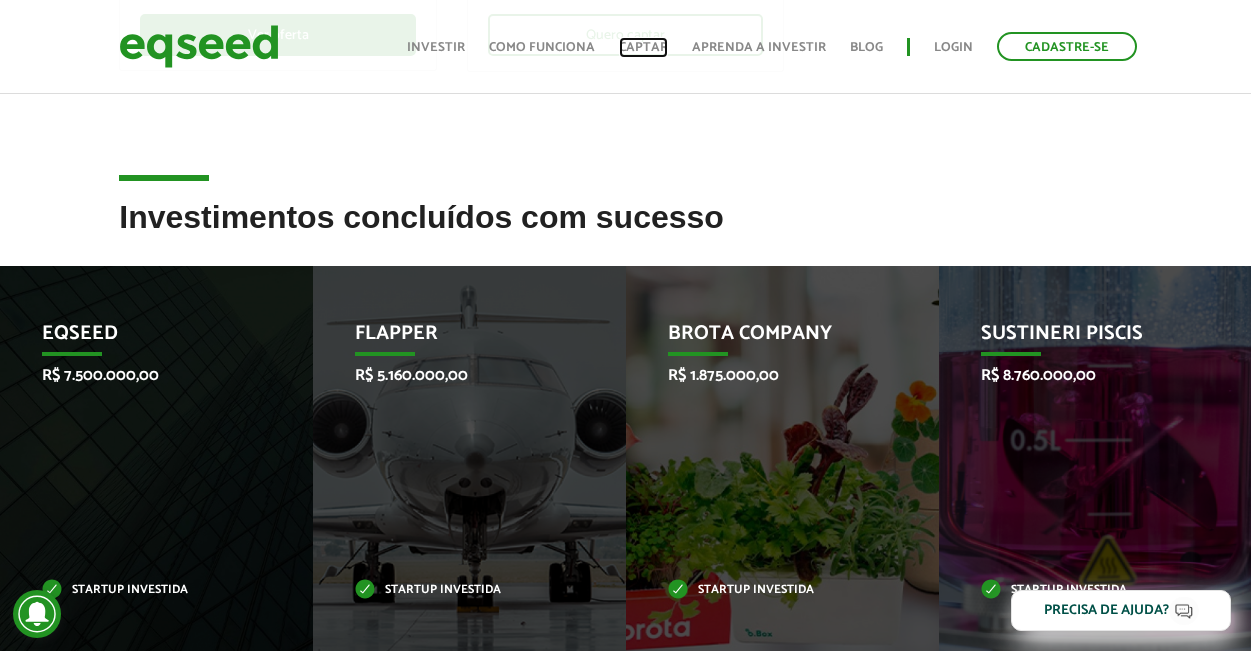 click on "Captar" at bounding box center (643, 47) 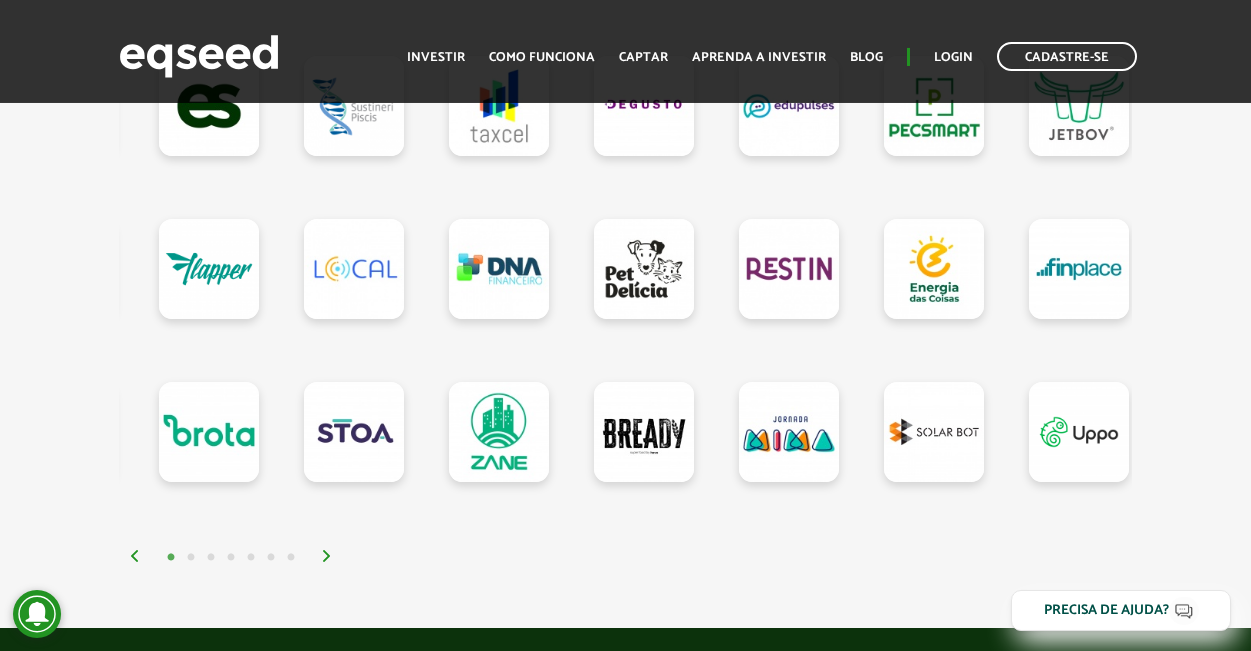 scroll, scrollTop: 1932, scrollLeft: 0, axis: vertical 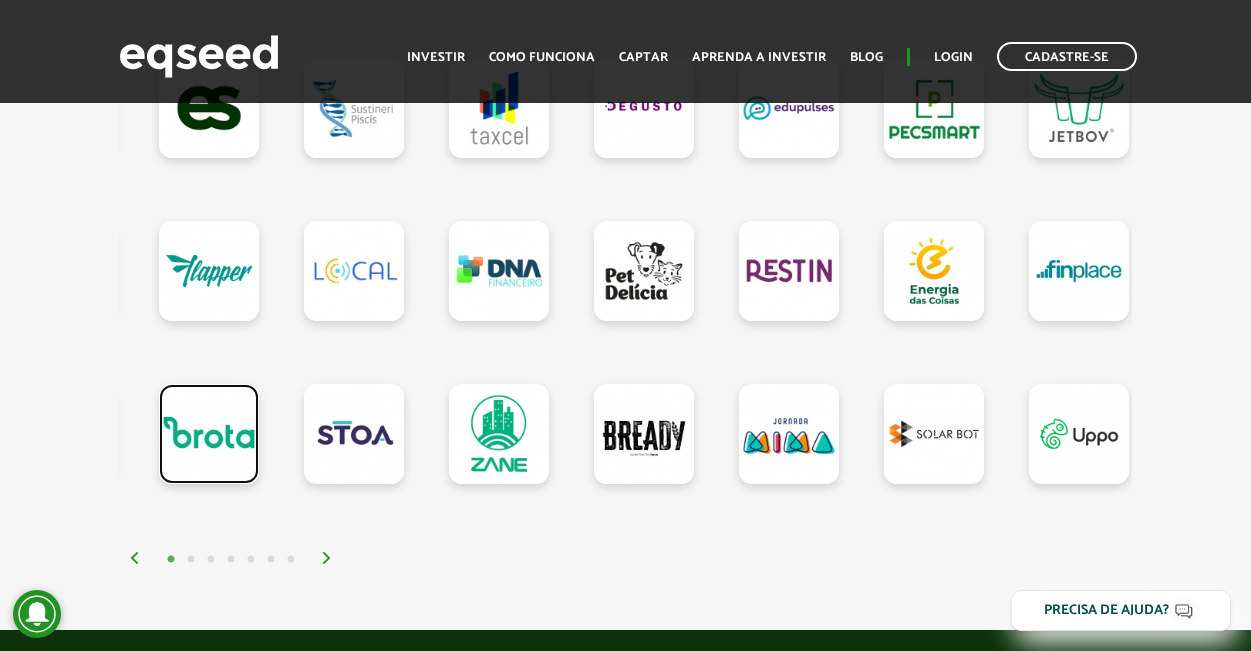 click at bounding box center [209, 434] 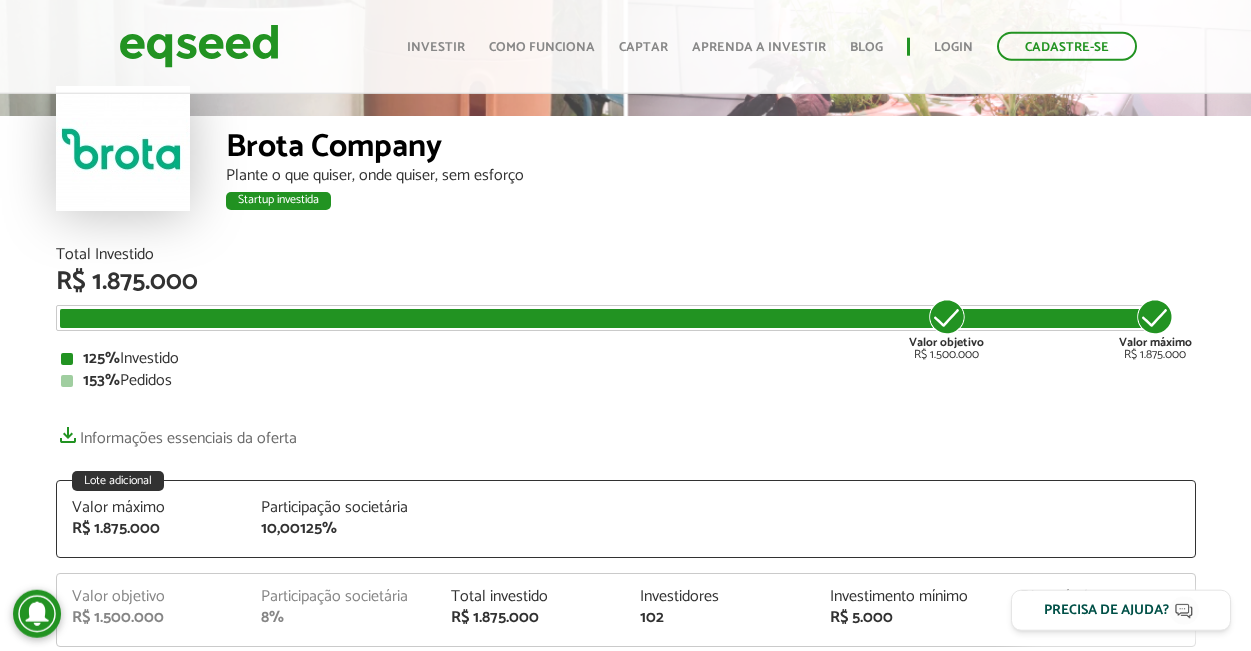 scroll, scrollTop: 276, scrollLeft: 0, axis: vertical 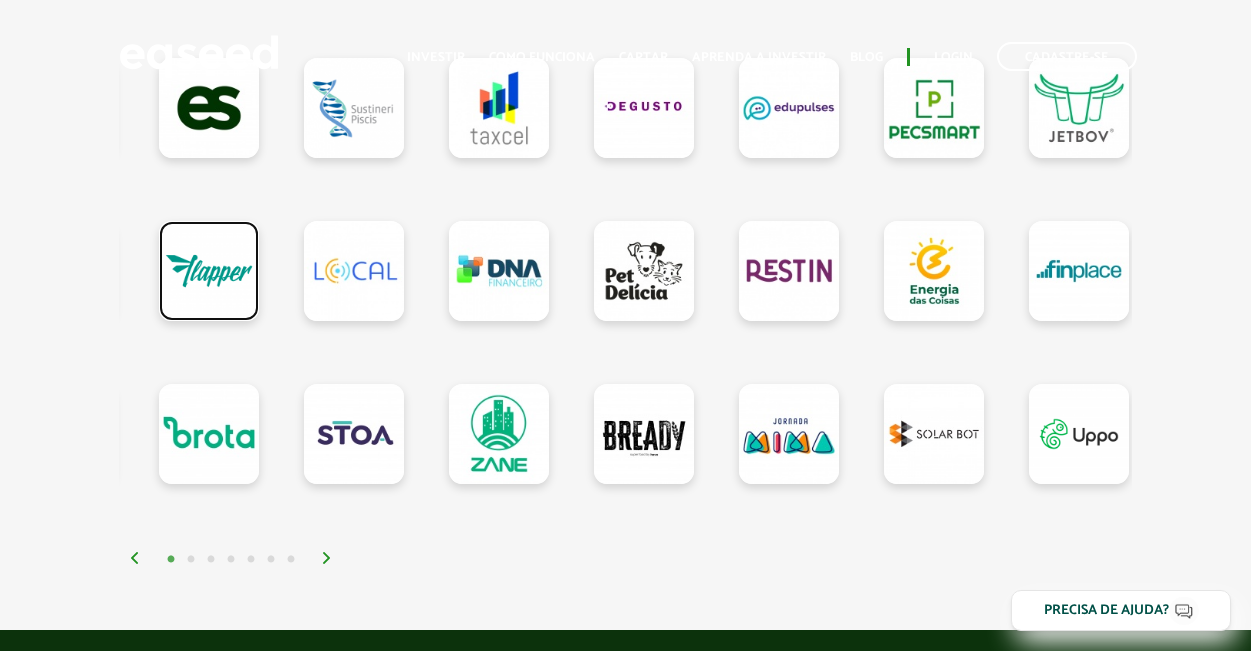 click at bounding box center [209, 271] 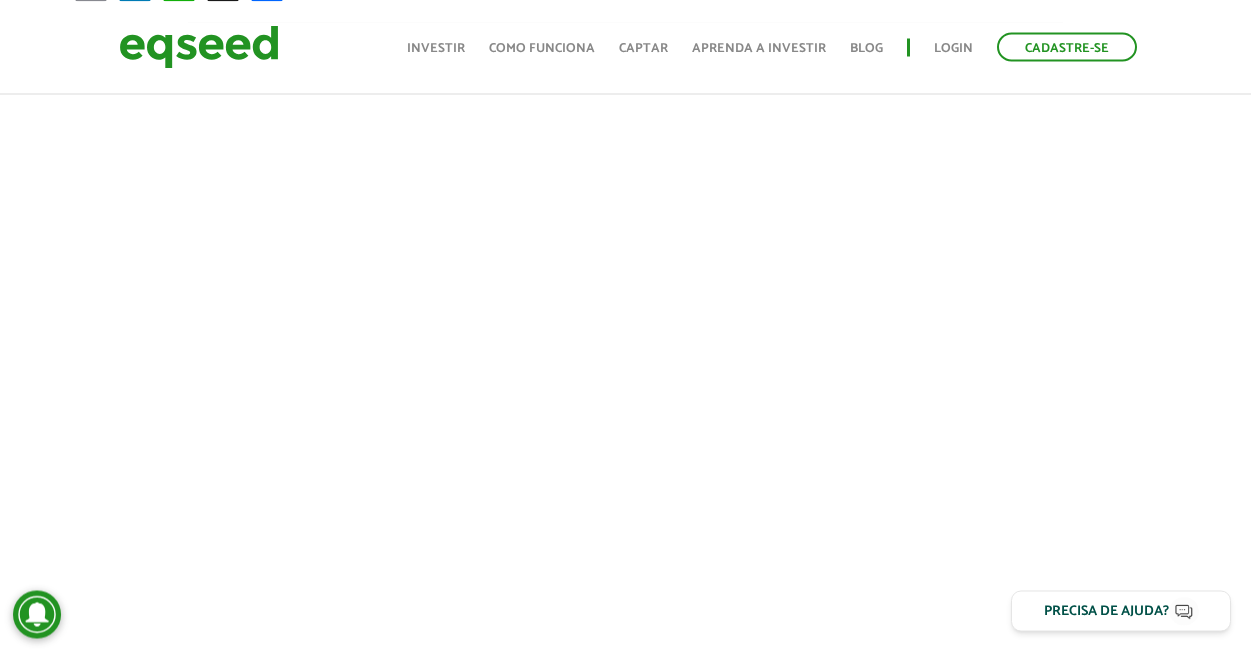 scroll, scrollTop: 828, scrollLeft: 0, axis: vertical 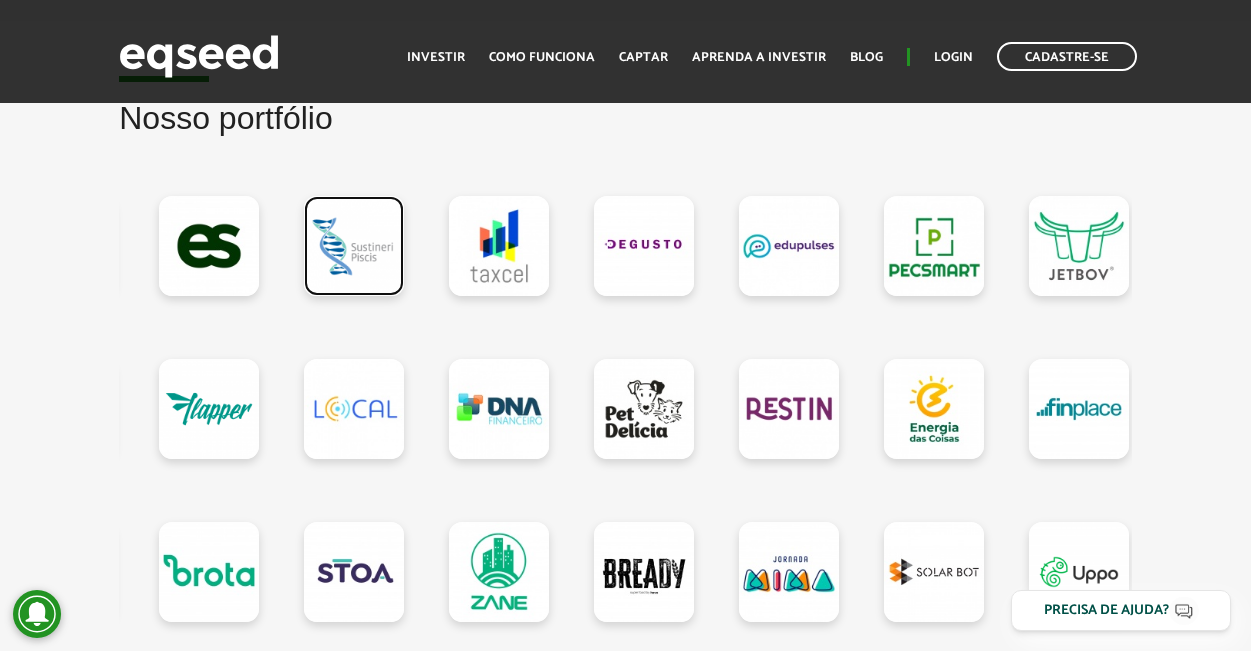 click at bounding box center (354, 246) 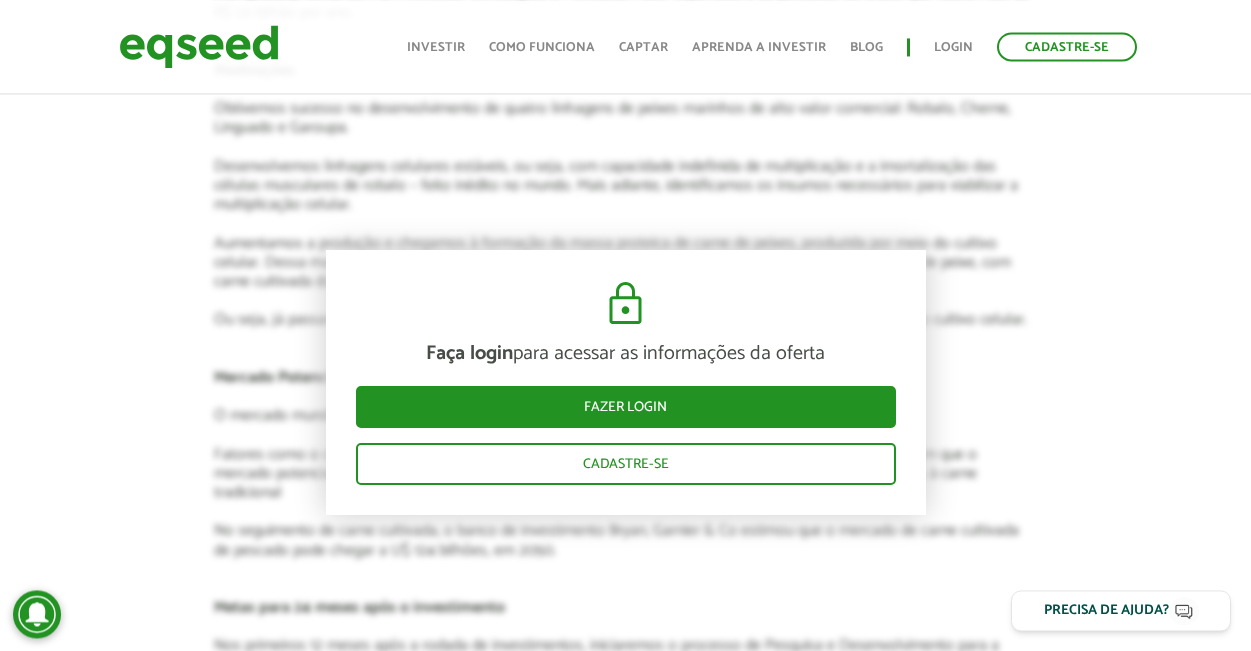 scroll, scrollTop: 2622, scrollLeft: 0, axis: vertical 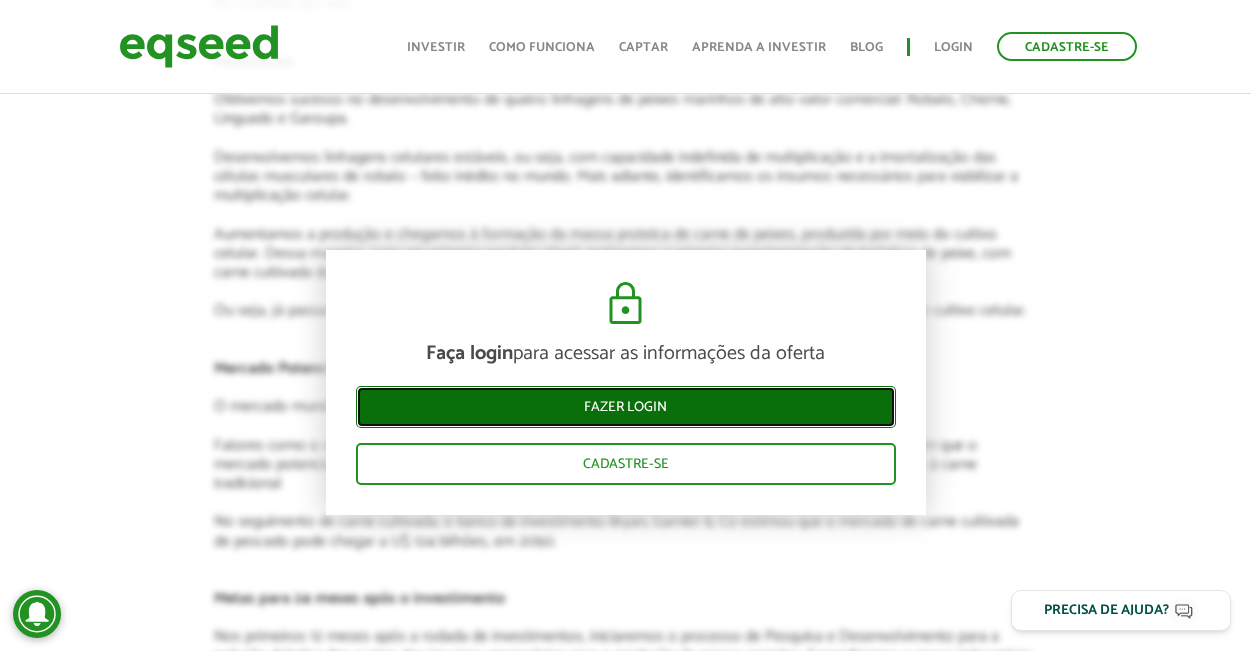 click on "Fazer login" at bounding box center (626, 407) 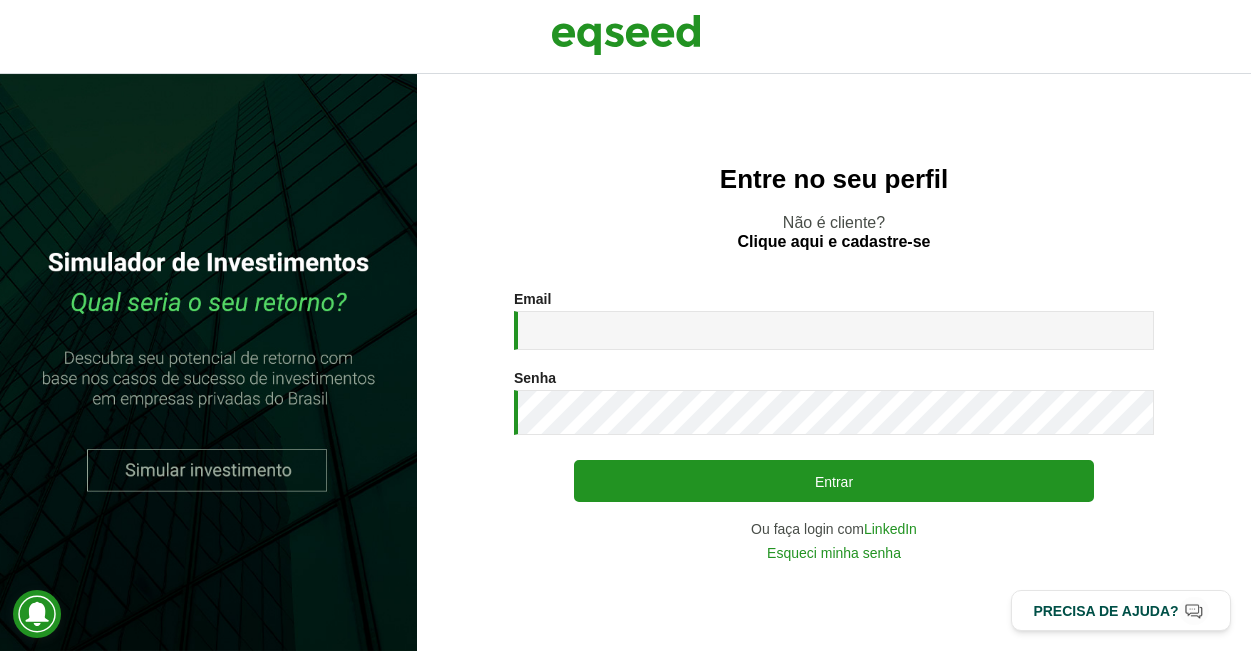 scroll, scrollTop: 0, scrollLeft: 0, axis: both 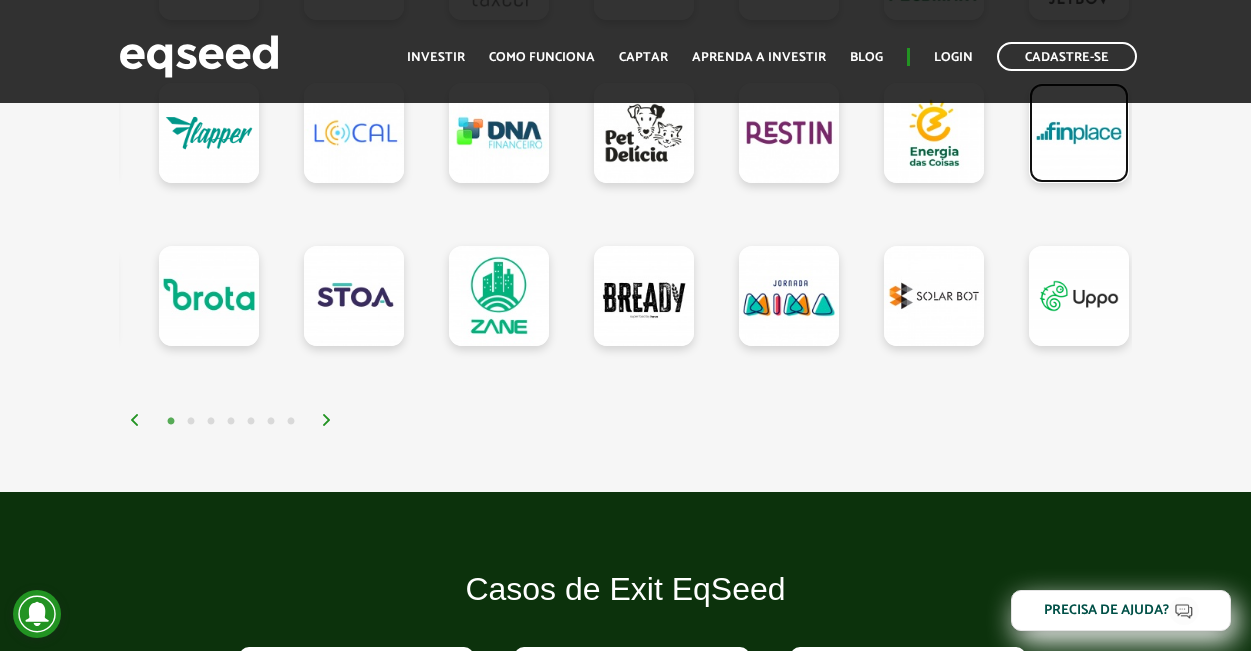 click at bounding box center [1079, 133] 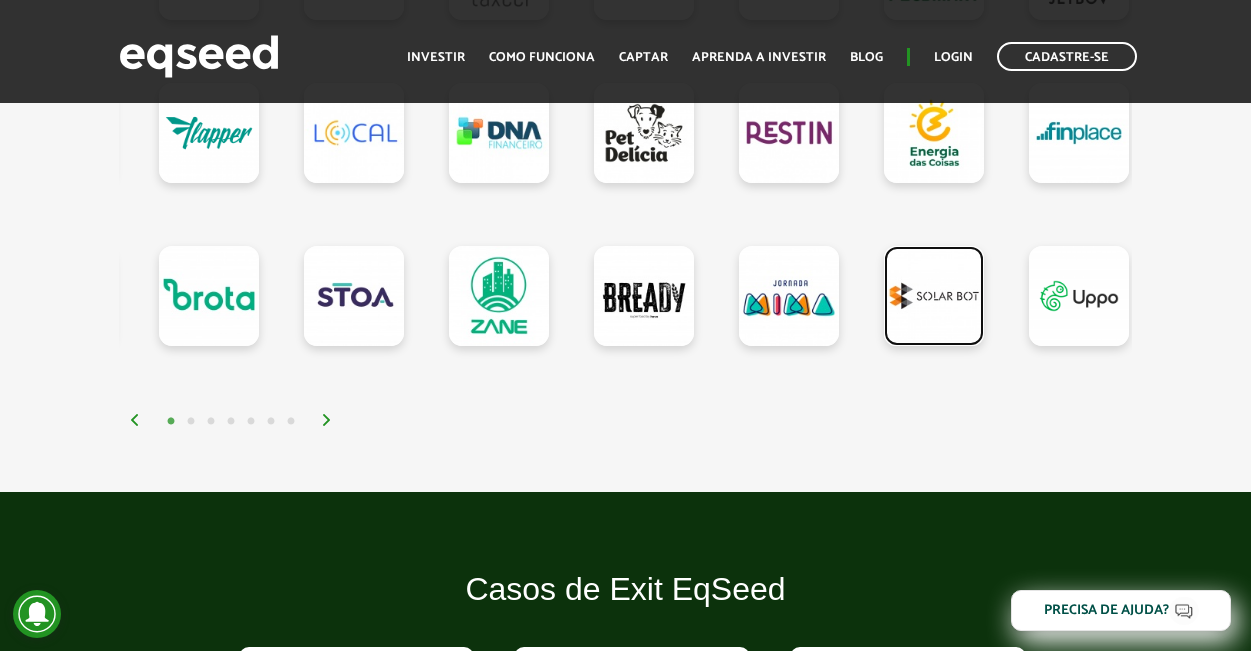 click at bounding box center [934, 296] 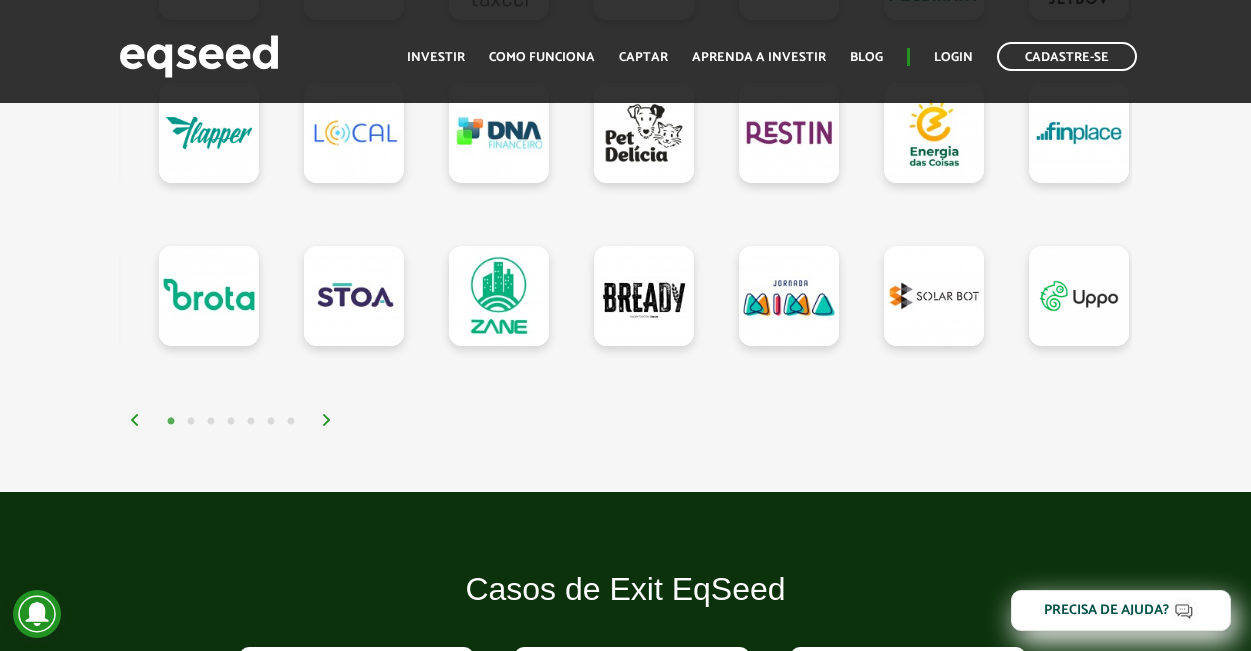 click on "Nosso portfólio" at bounding box center (625, 118) 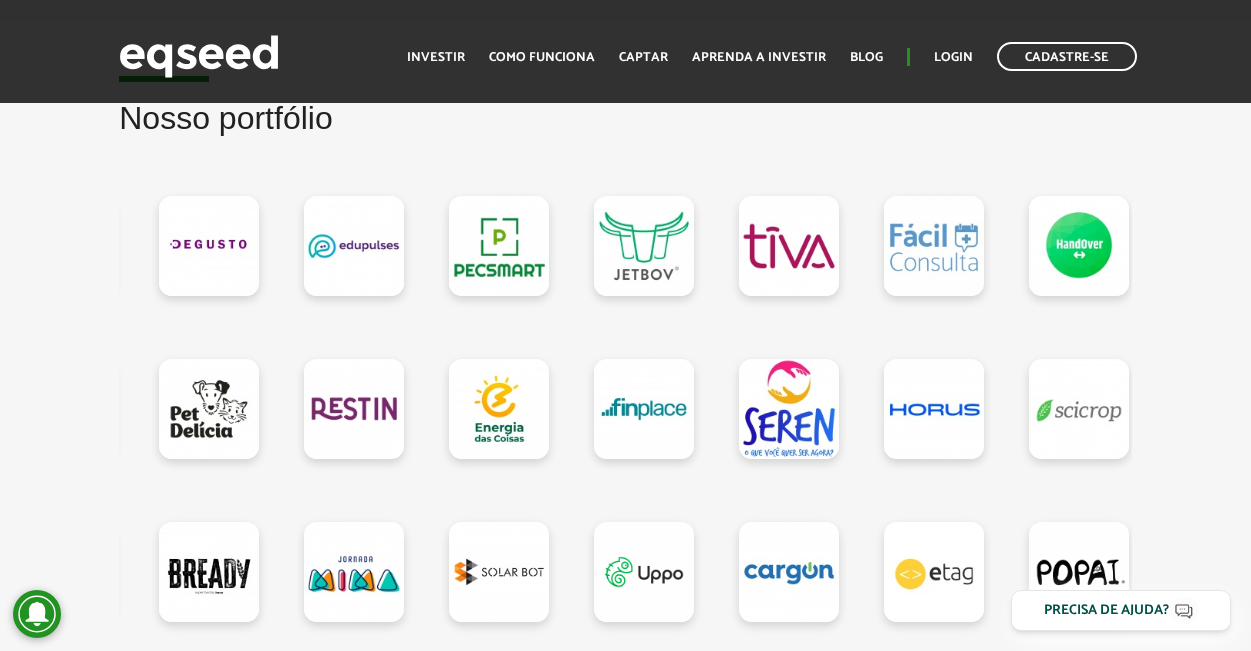 scroll, scrollTop: 1932, scrollLeft: 0, axis: vertical 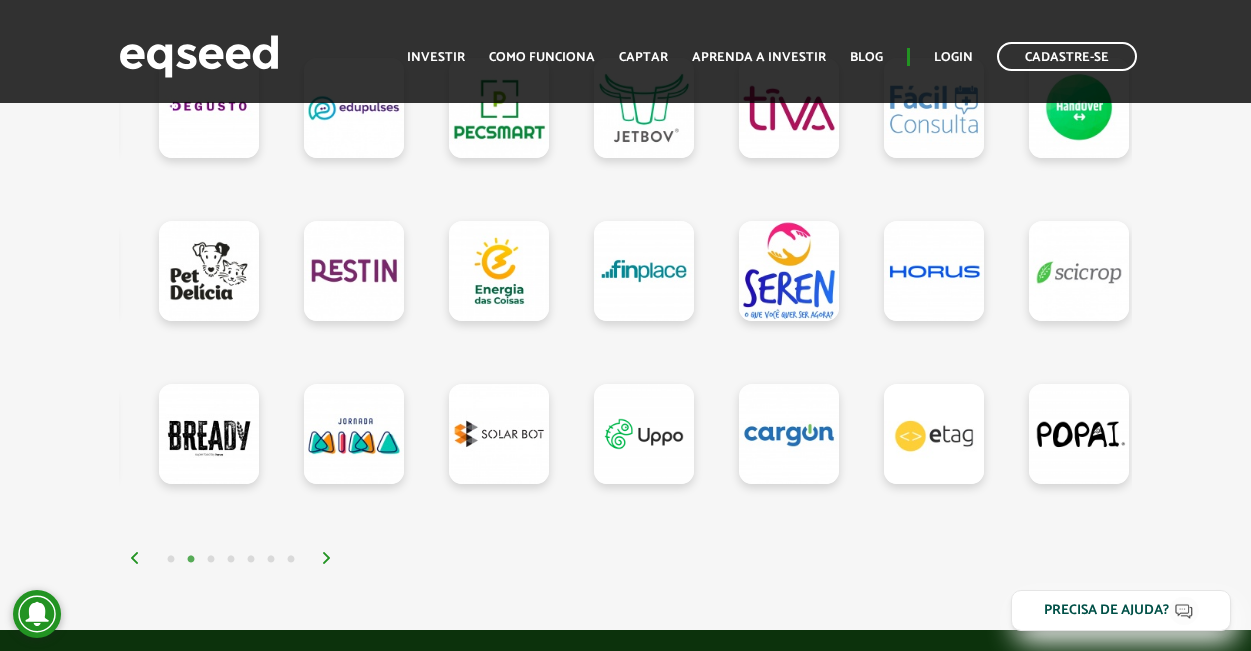 click on "3" at bounding box center [211, 560] 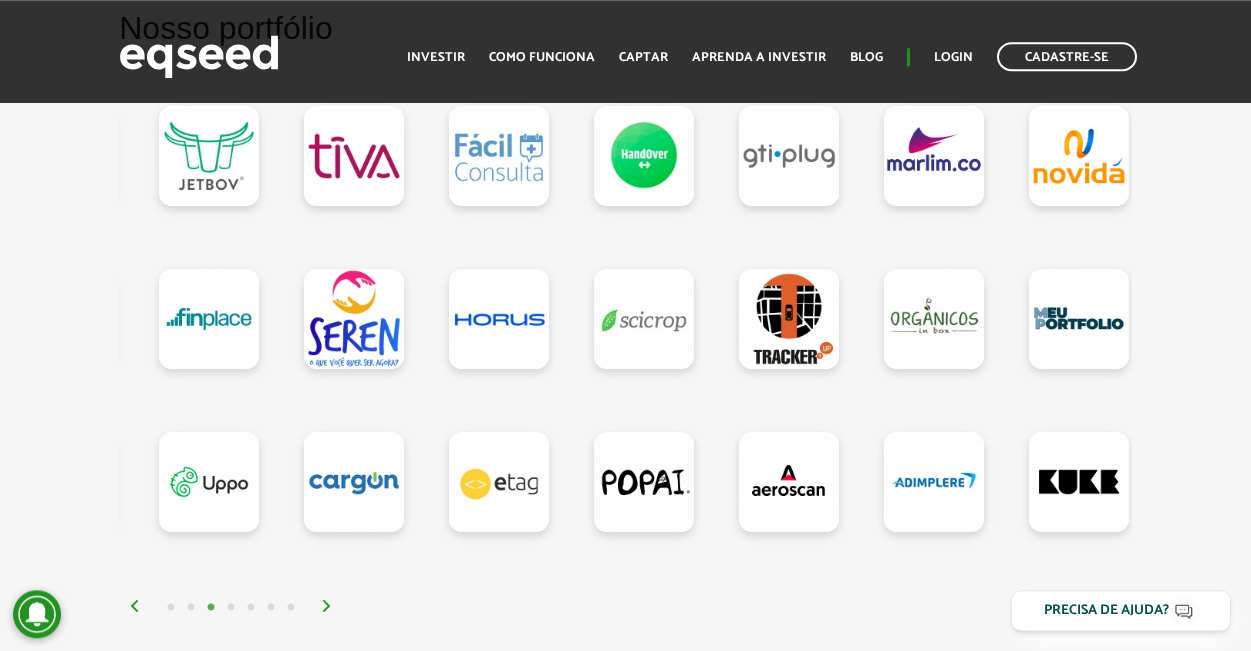 scroll, scrollTop: 1932, scrollLeft: 0, axis: vertical 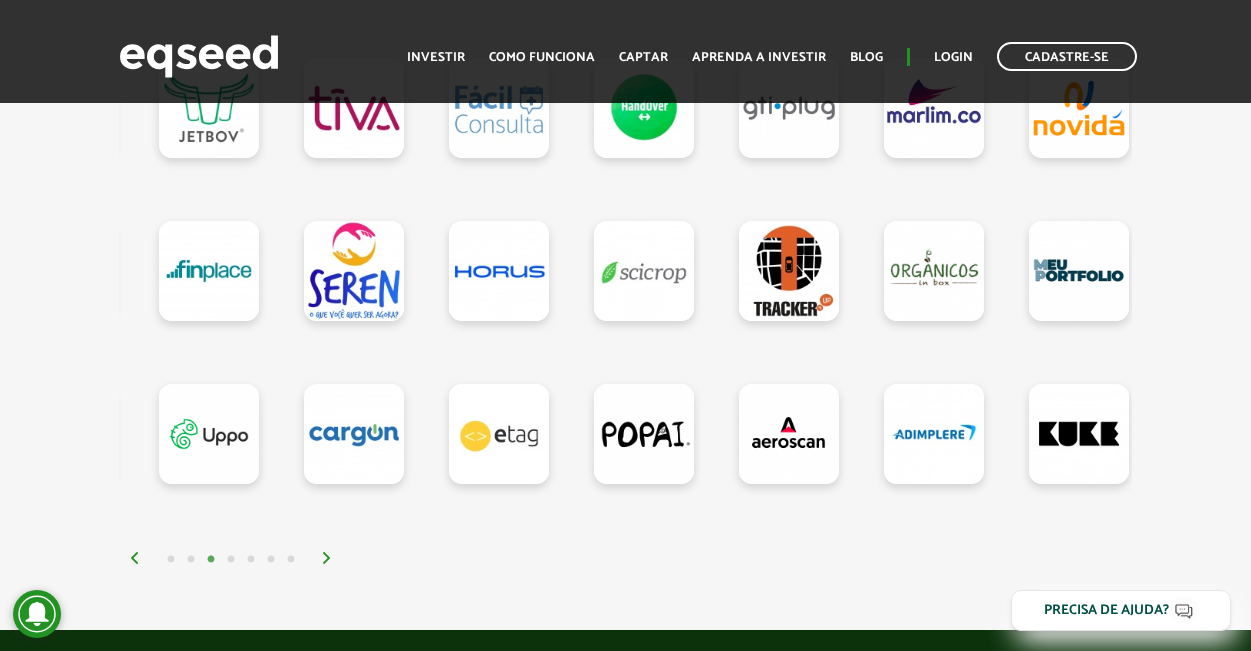 click on "4" at bounding box center (231, 560) 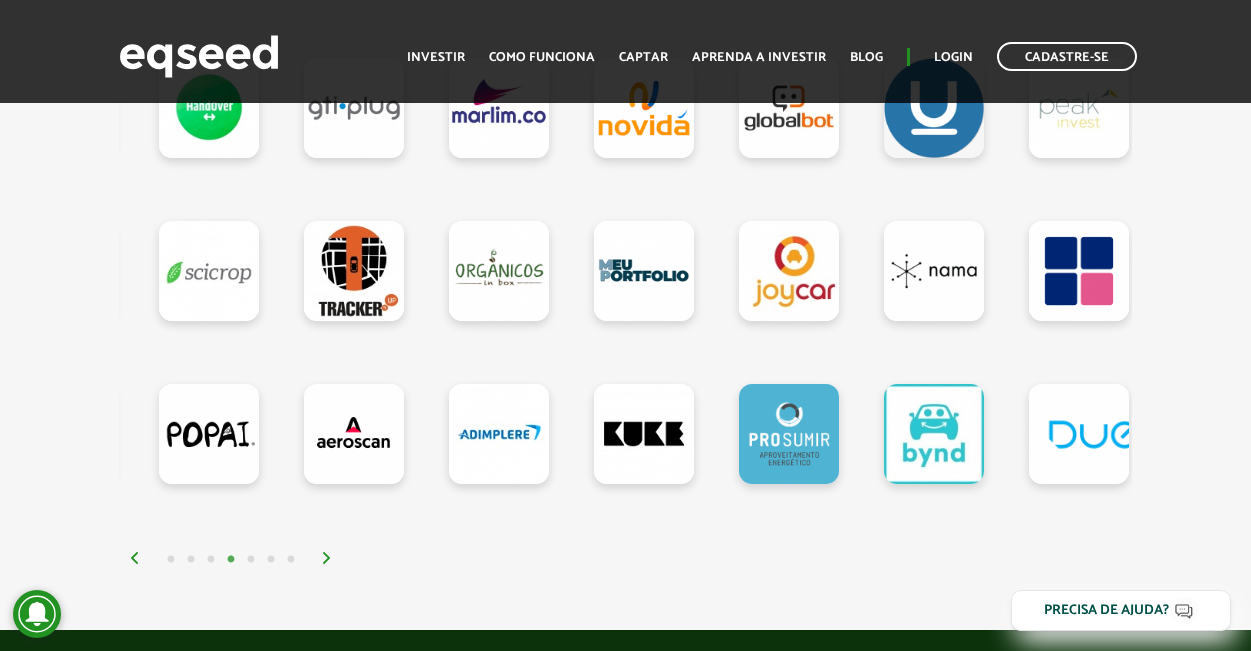 click on "5" at bounding box center [251, 560] 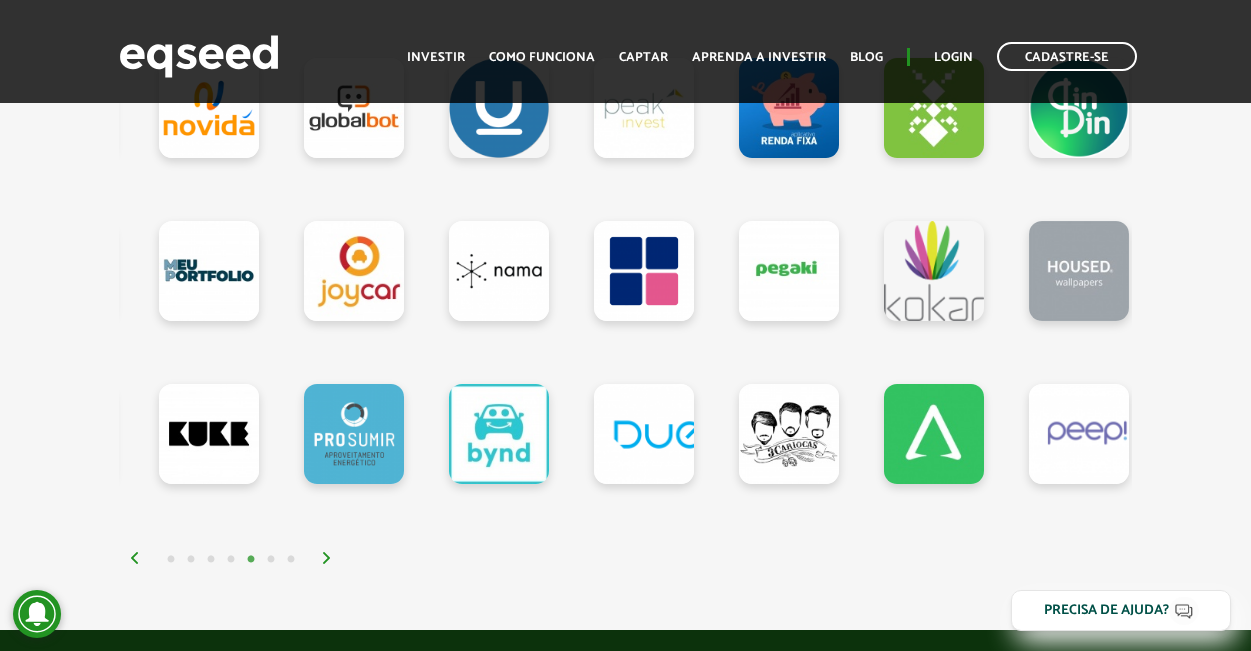 click on "6" at bounding box center (271, 560) 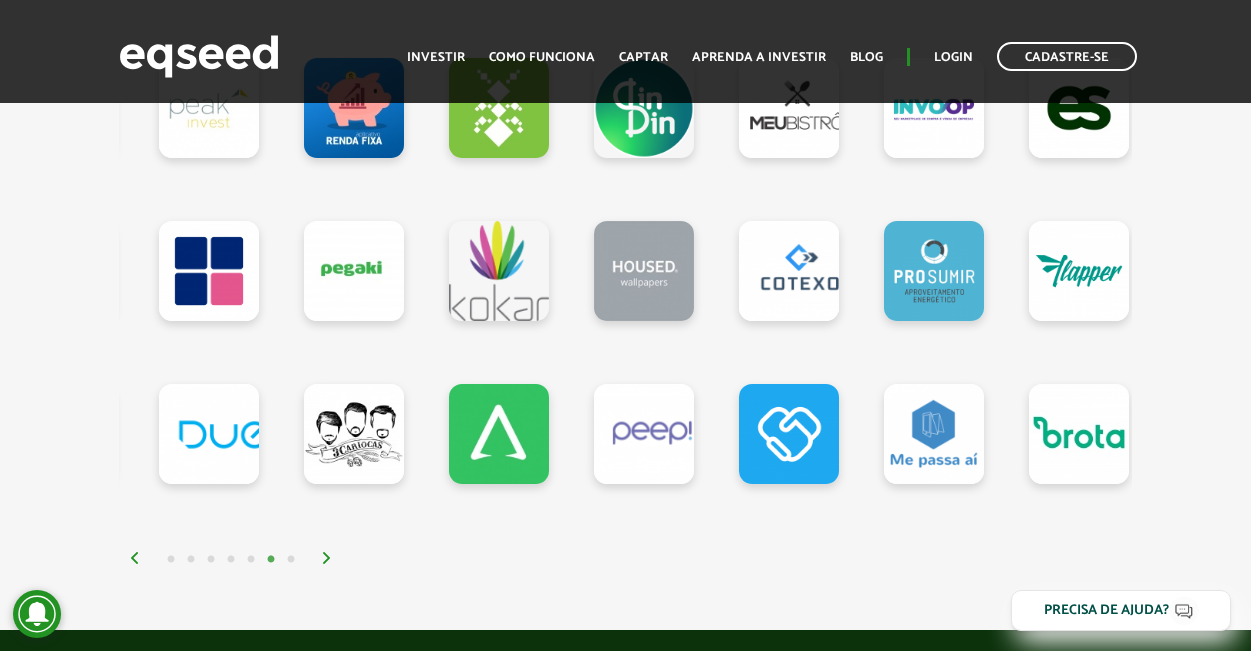 click on "7" at bounding box center (291, 560) 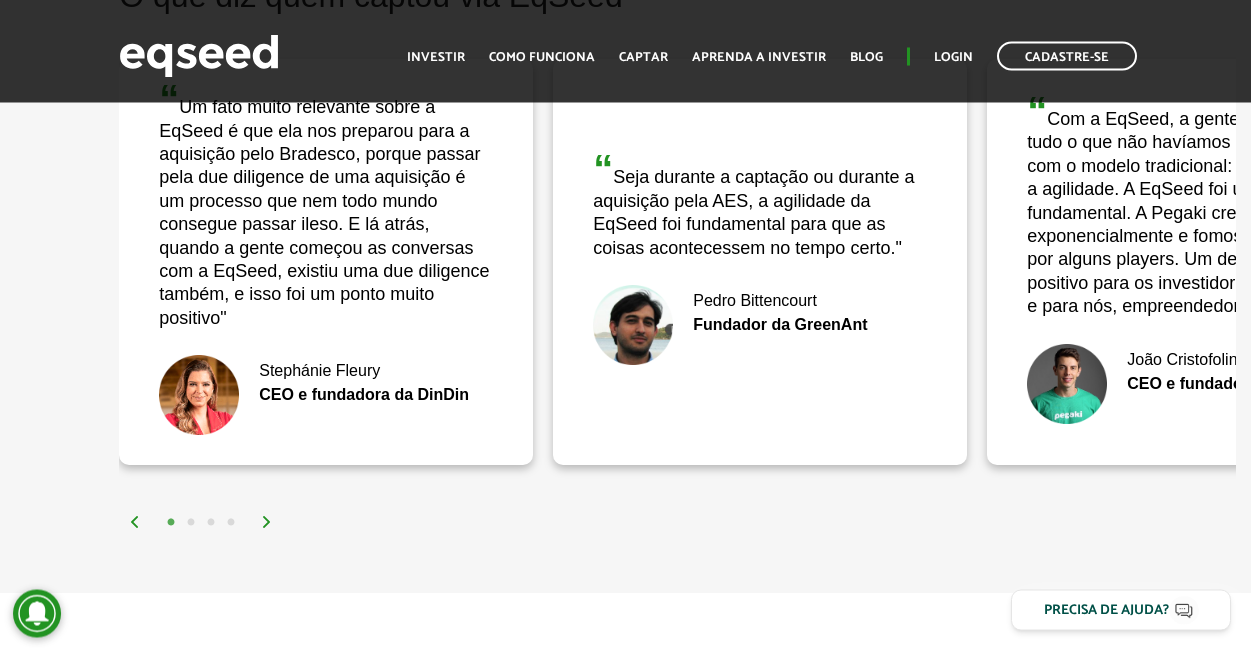 scroll, scrollTop: 4002, scrollLeft: 0, axis: vertical 